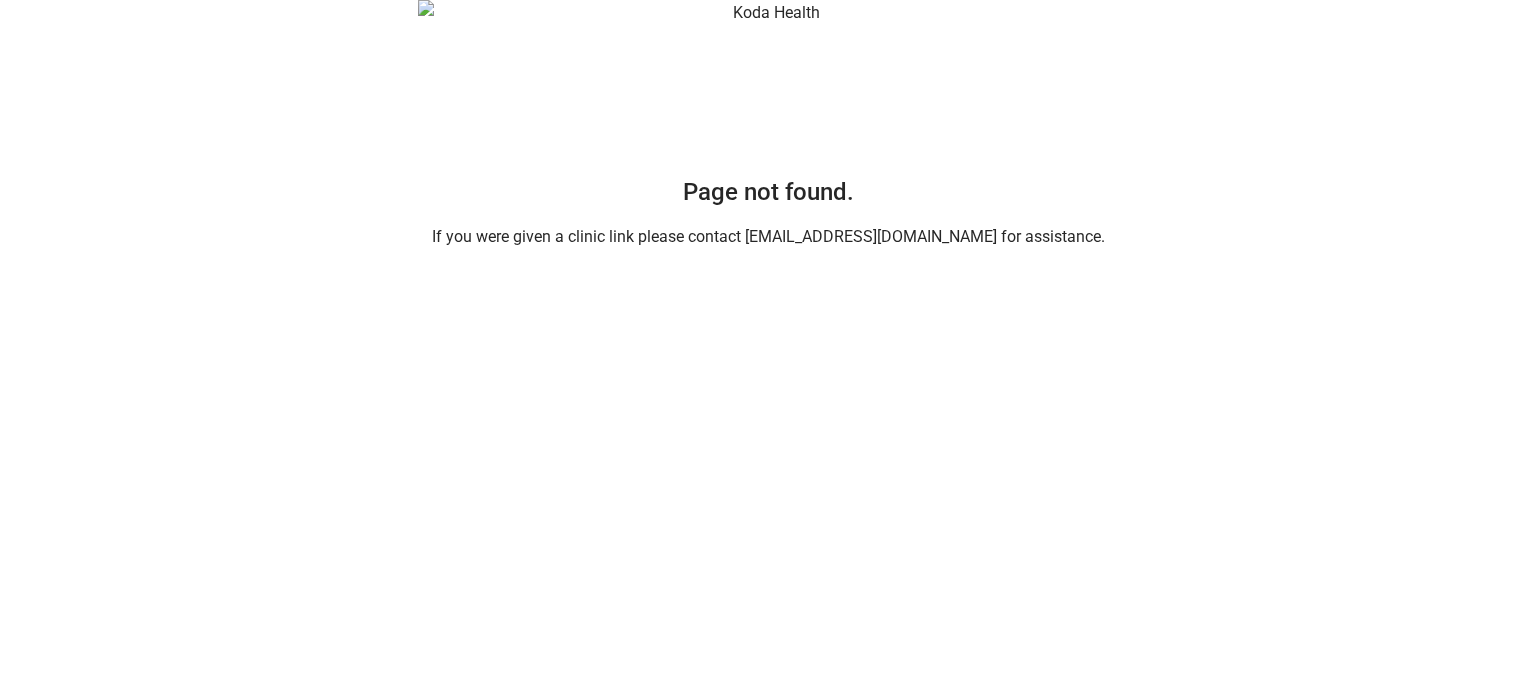 scroll, scrollTop: 0, scrollLeft: 0, axis: both 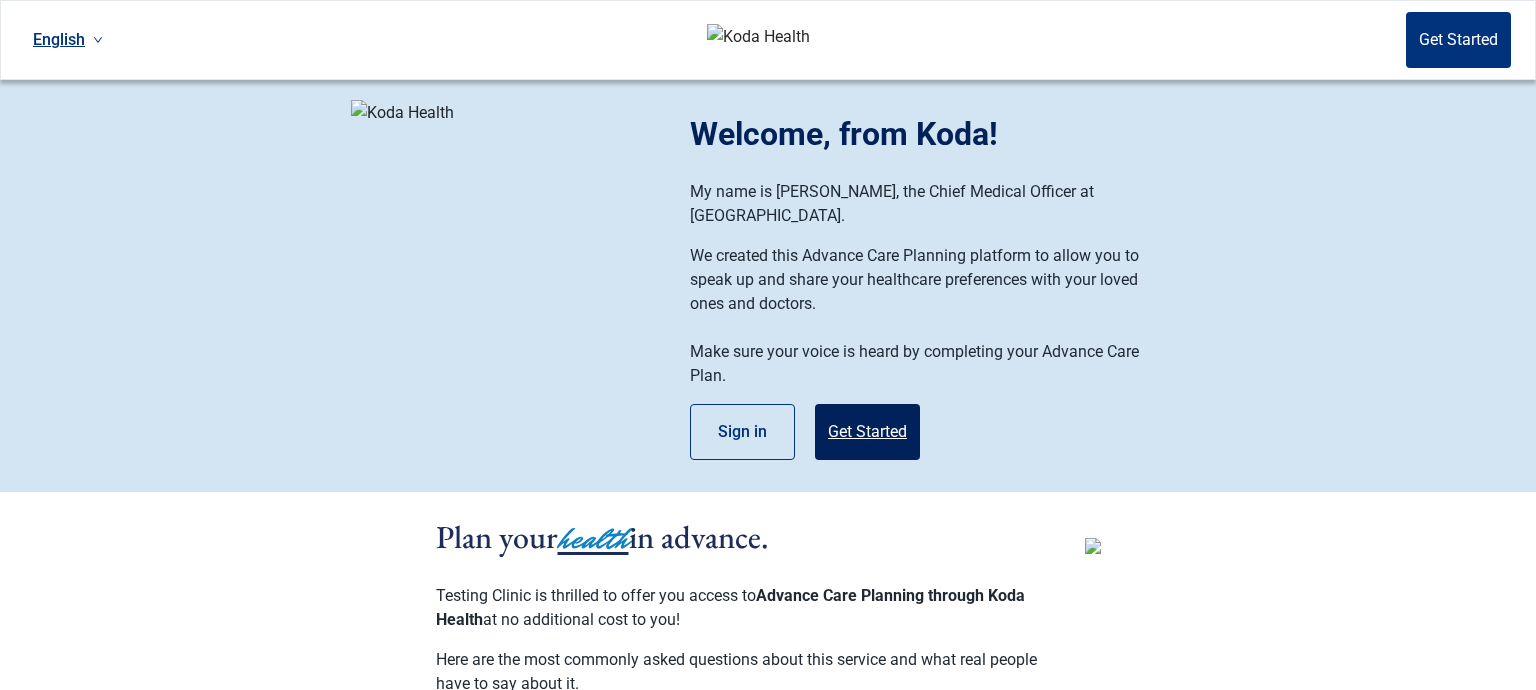 click on "Get Started" at bounding box center (867, 432) 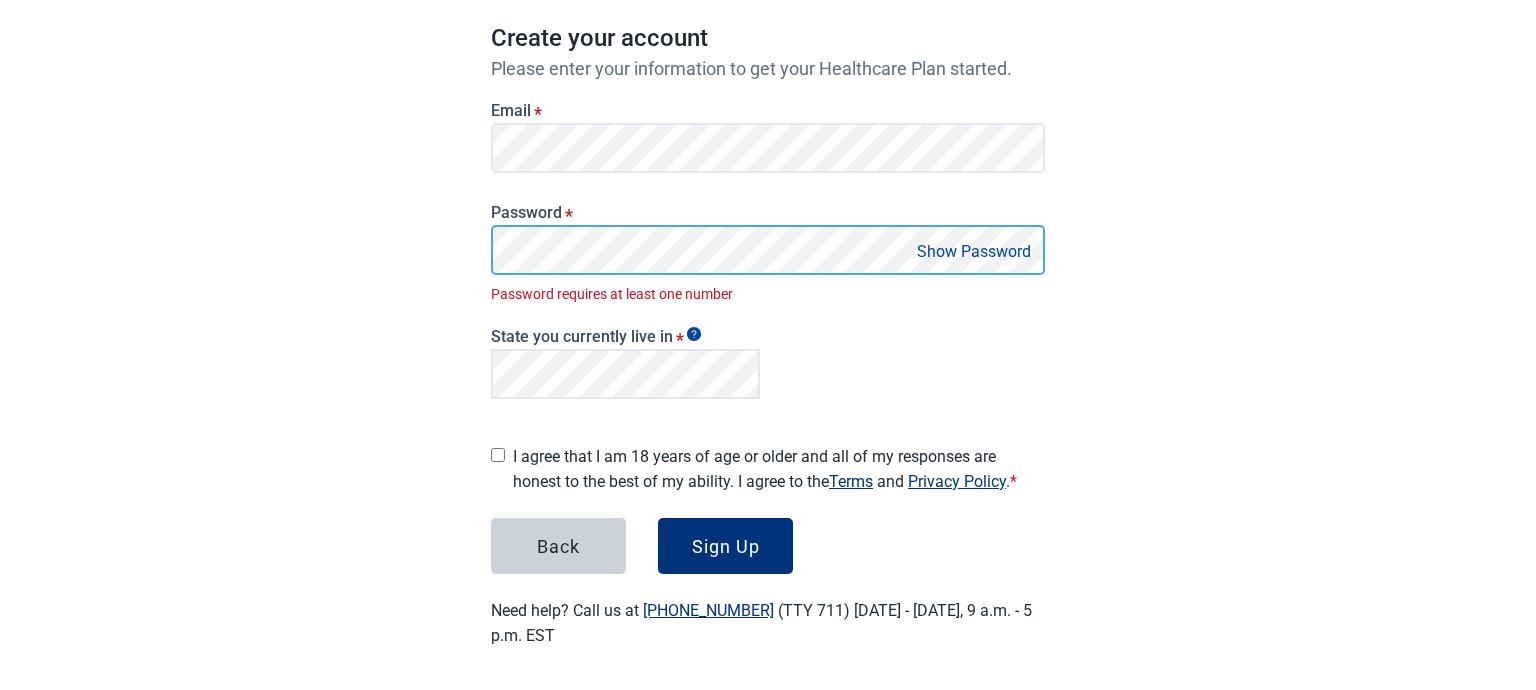 scroll, scrollTop: 168, scrollLeft: 0, axis: vertical 